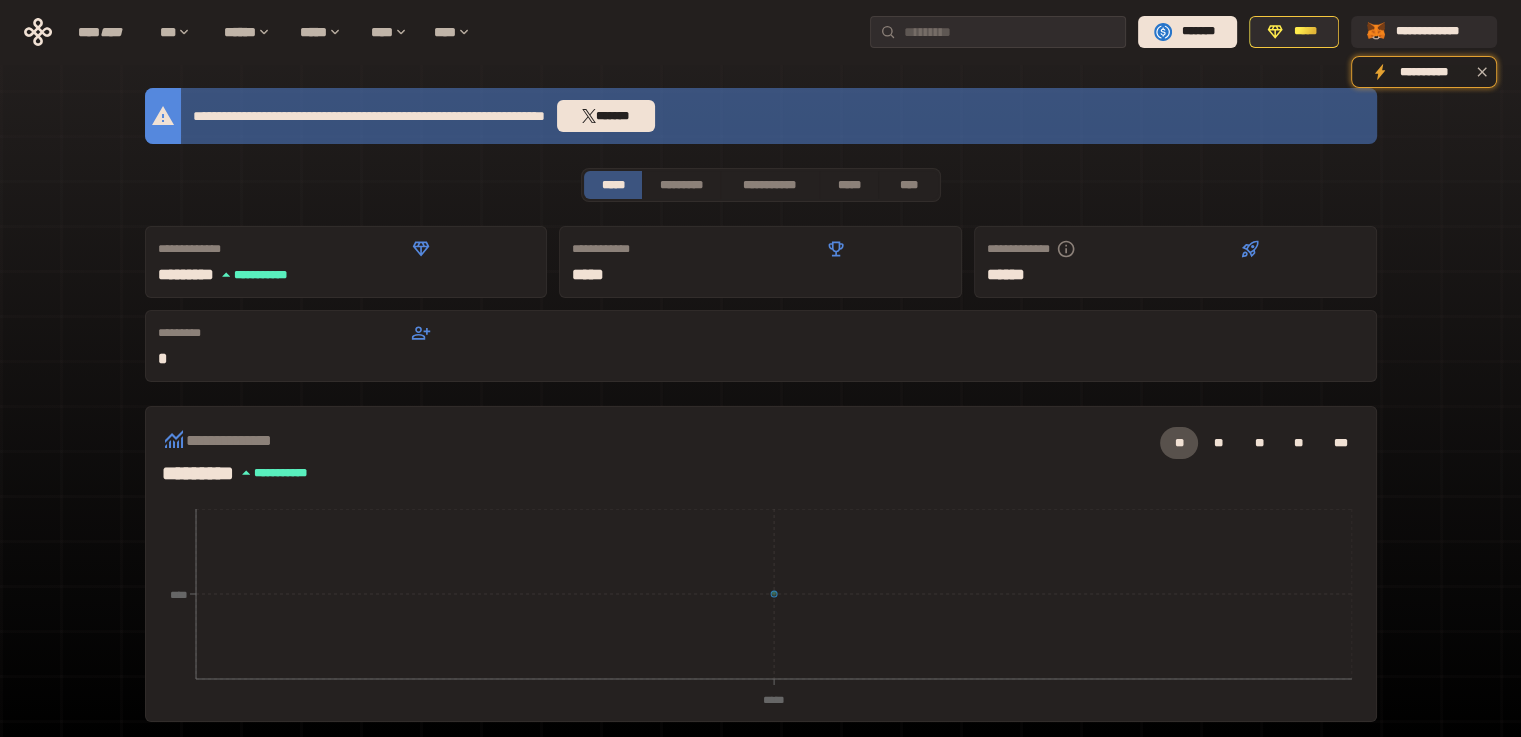 scroll, scrollTop: 0, scrollLeft: 0, axis: both 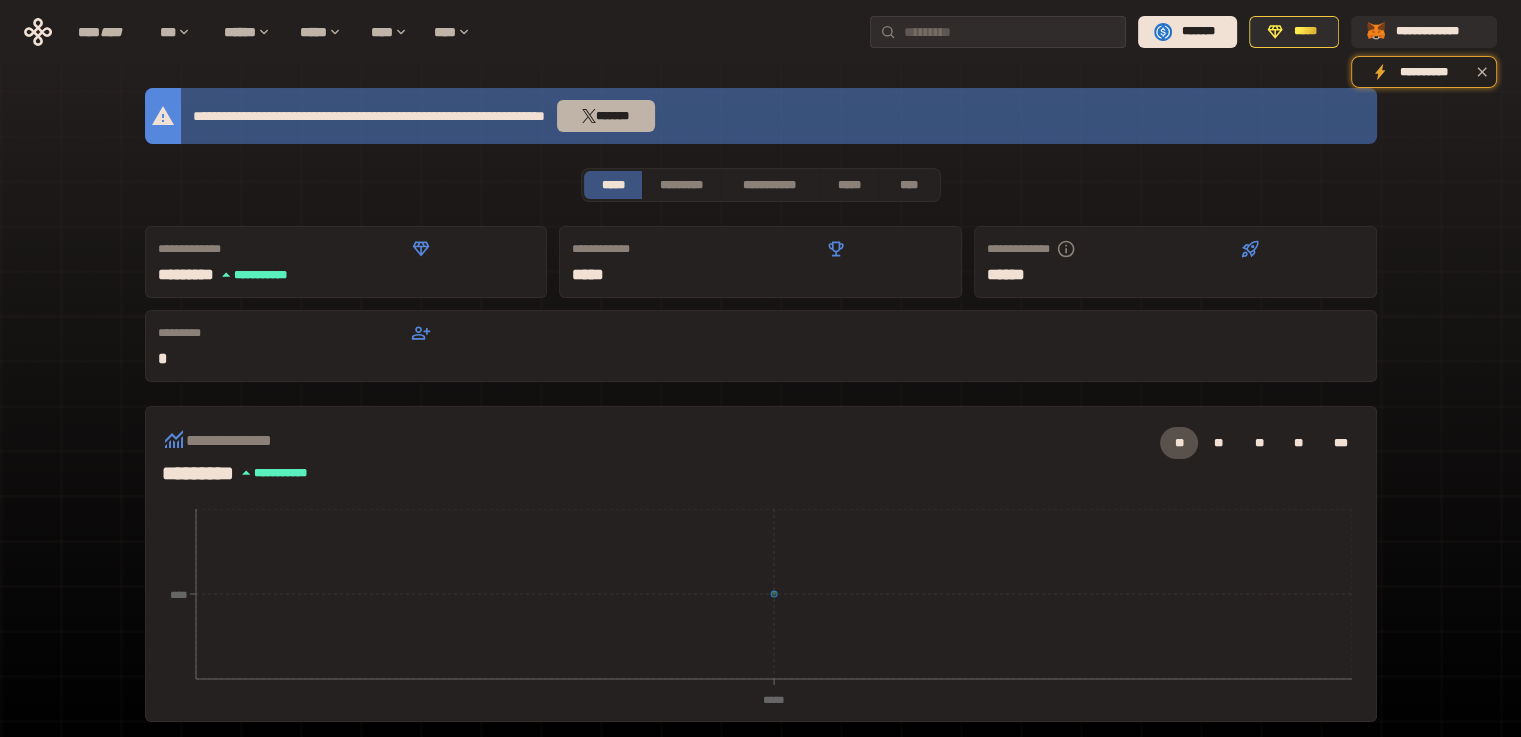 click on "*******" at bounding box center (606, 116) 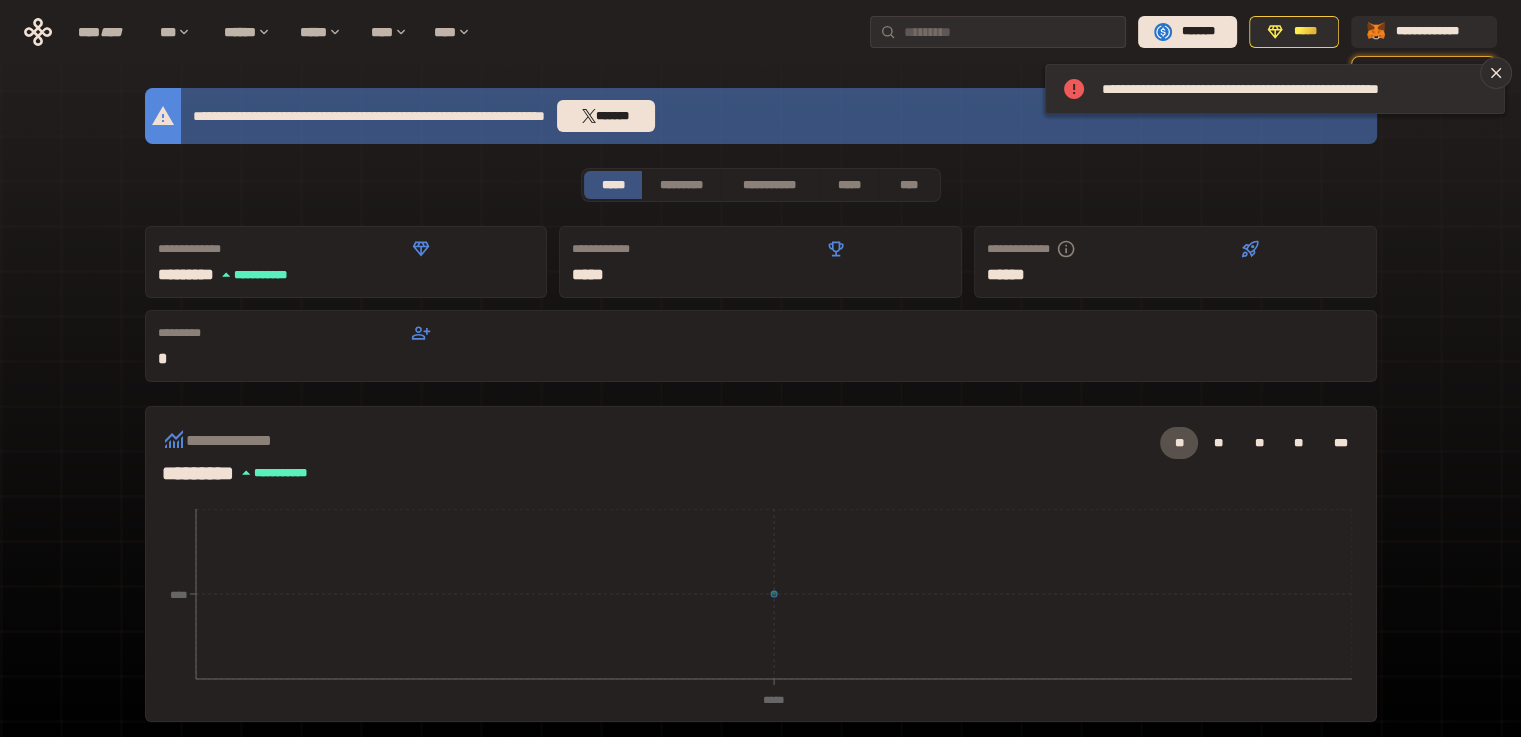 click on "**********" at bounding box center [769, 185] 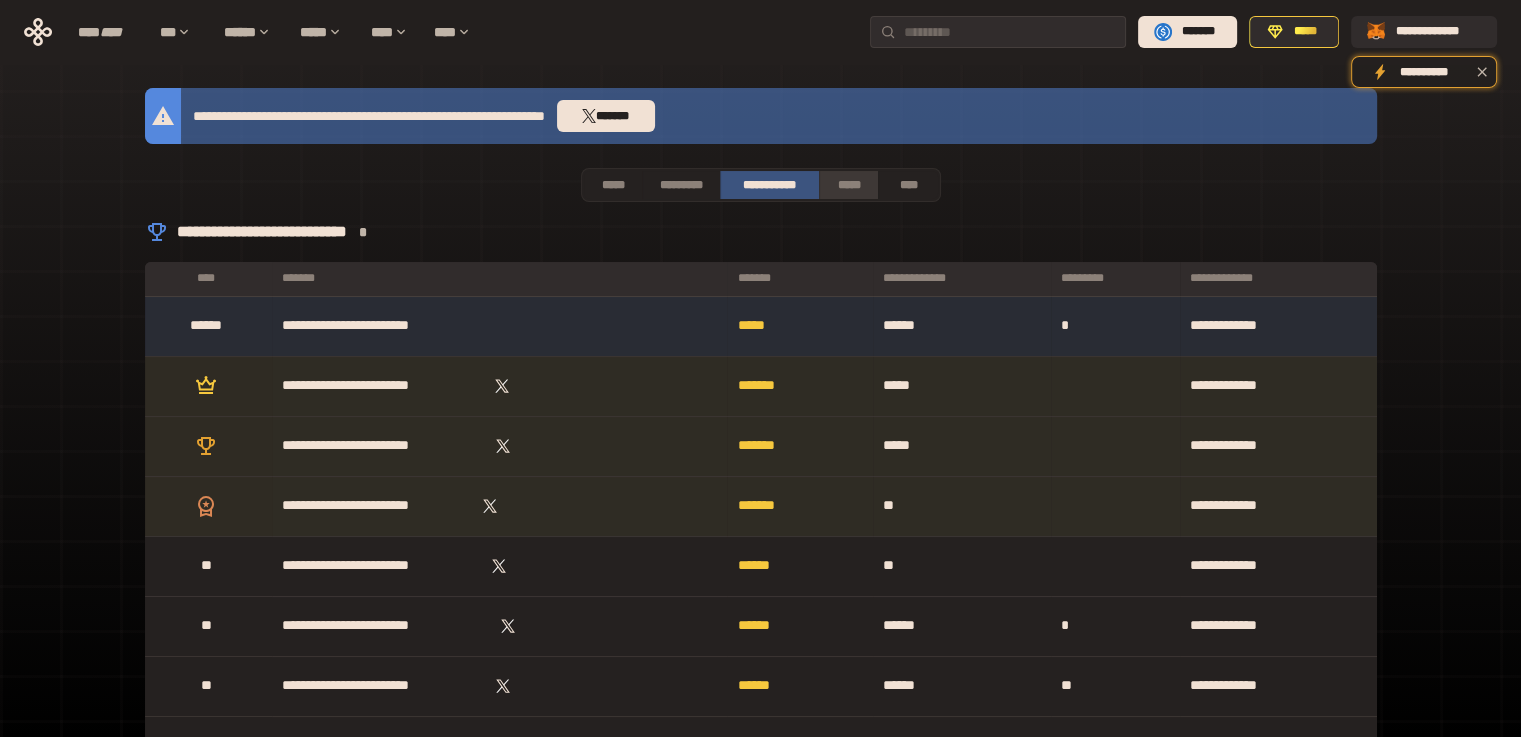 click on "*****" at bounding box center (849, 185) 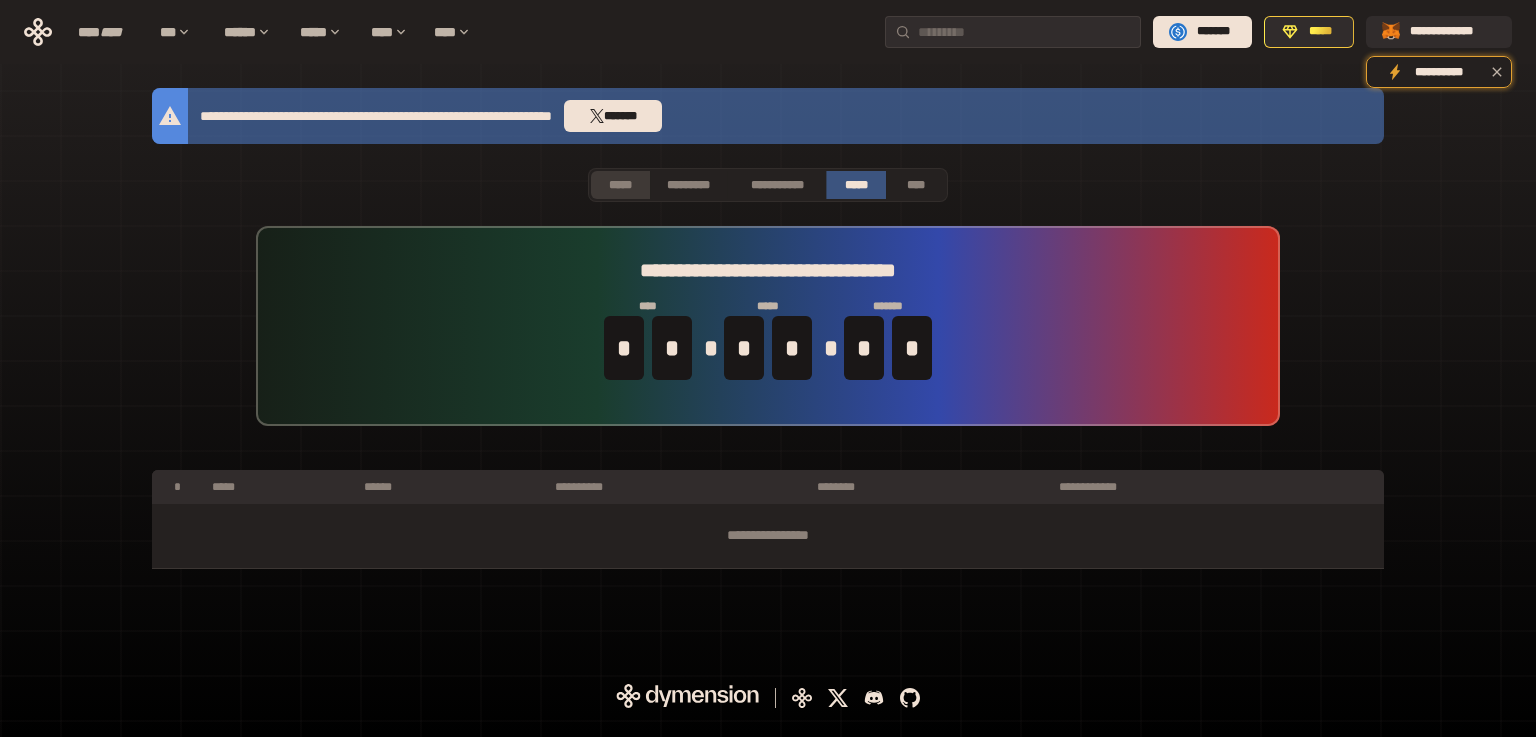 click on "*****" at bounding box center (620, 185) 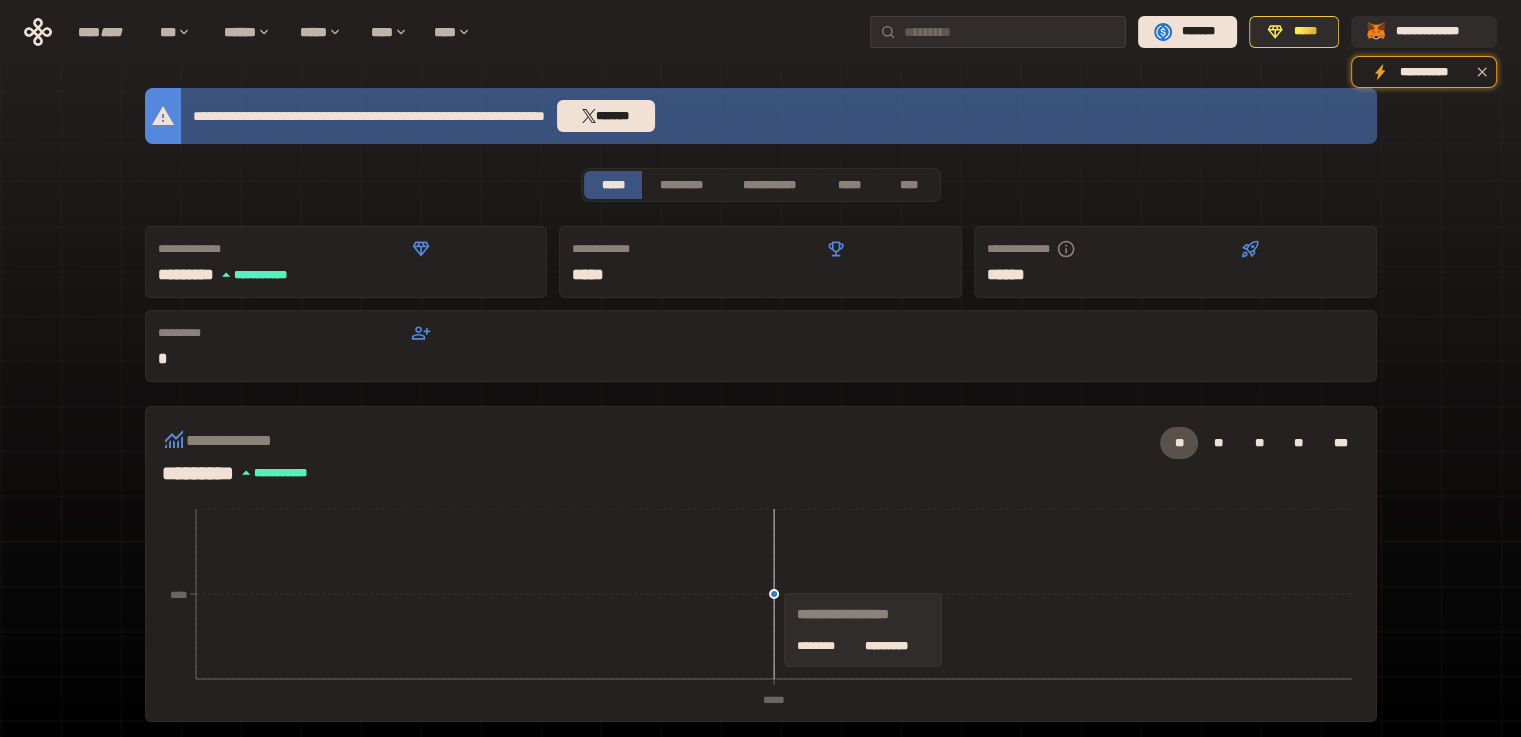 click on "***** ****" 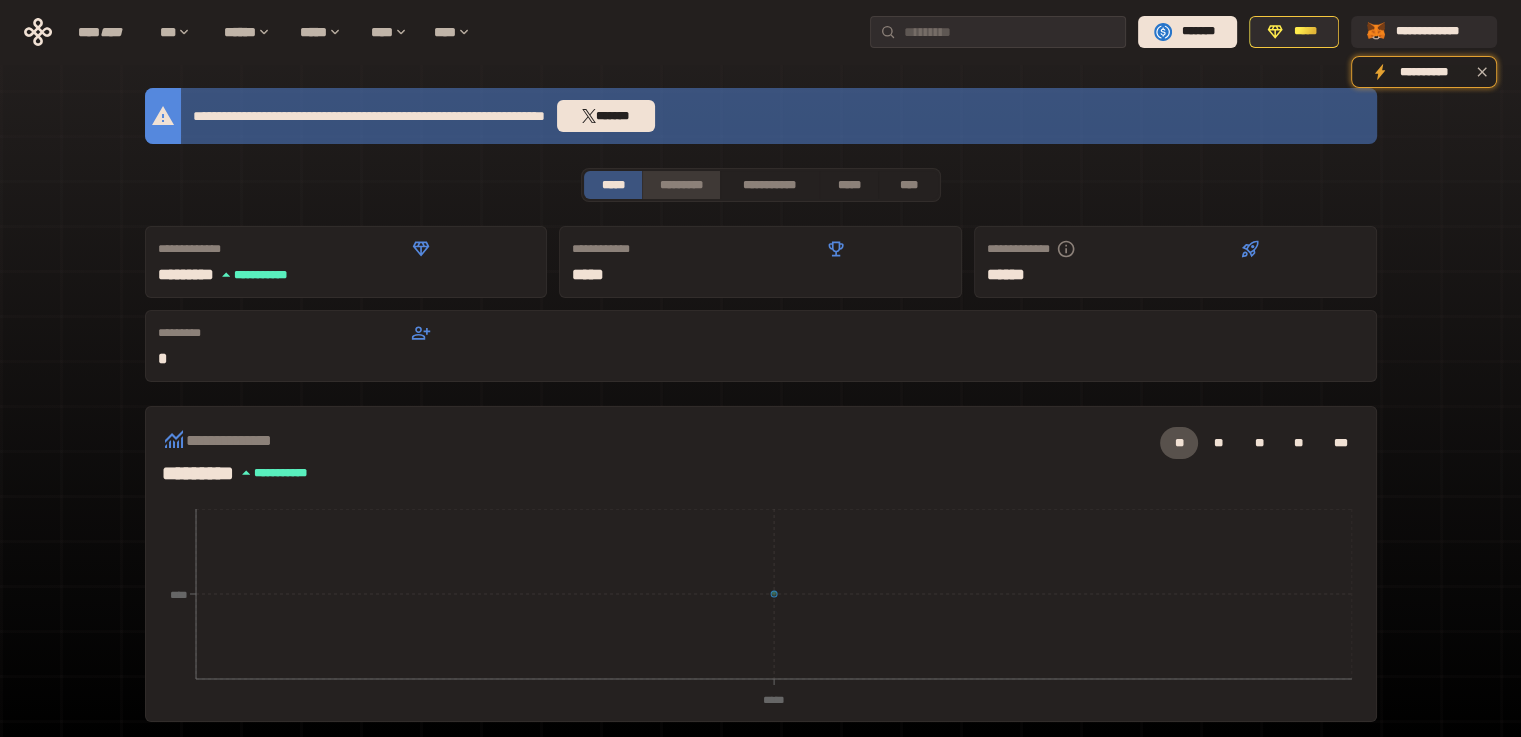click on "*********" at bounding box center [680, 185] 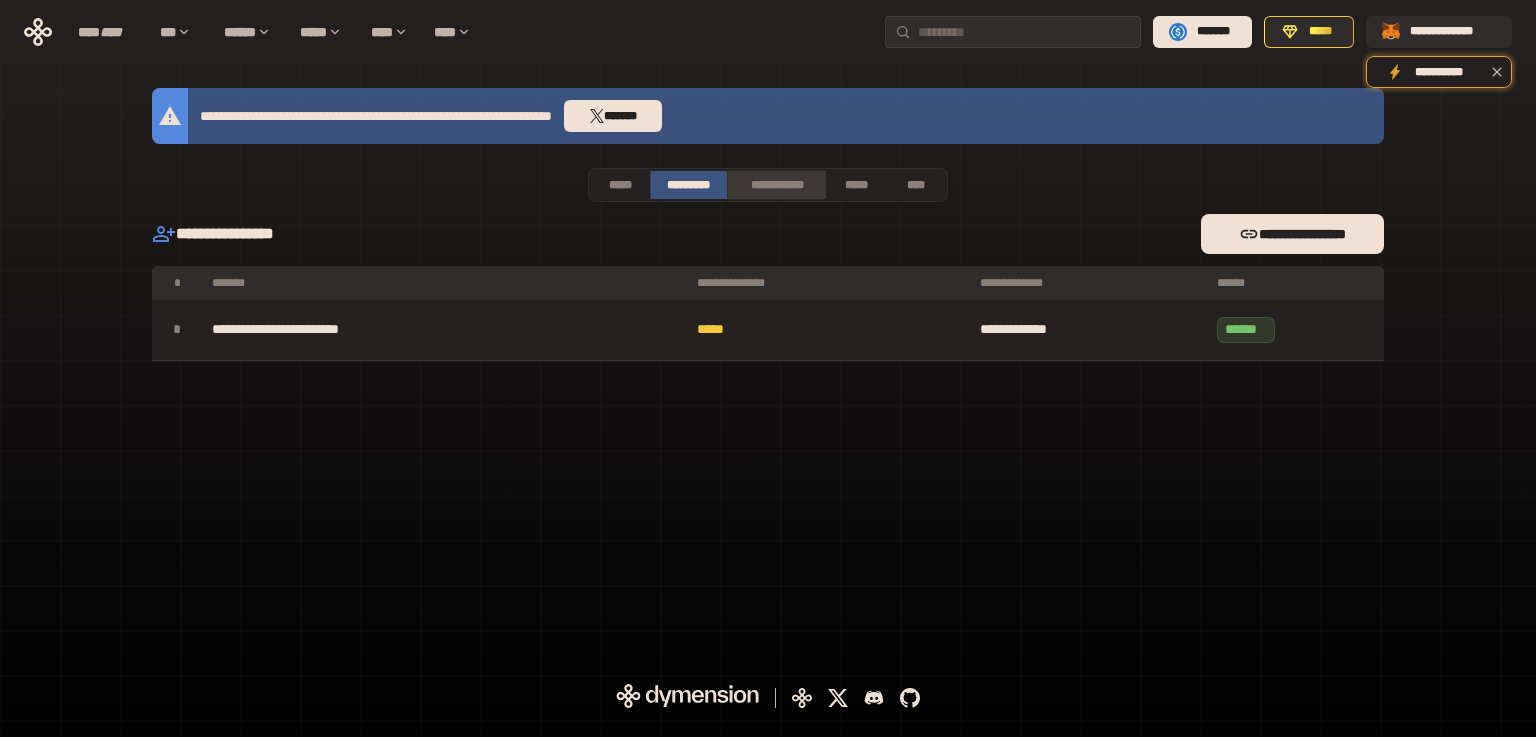 click on "**********" at bounding box center [776, 185] 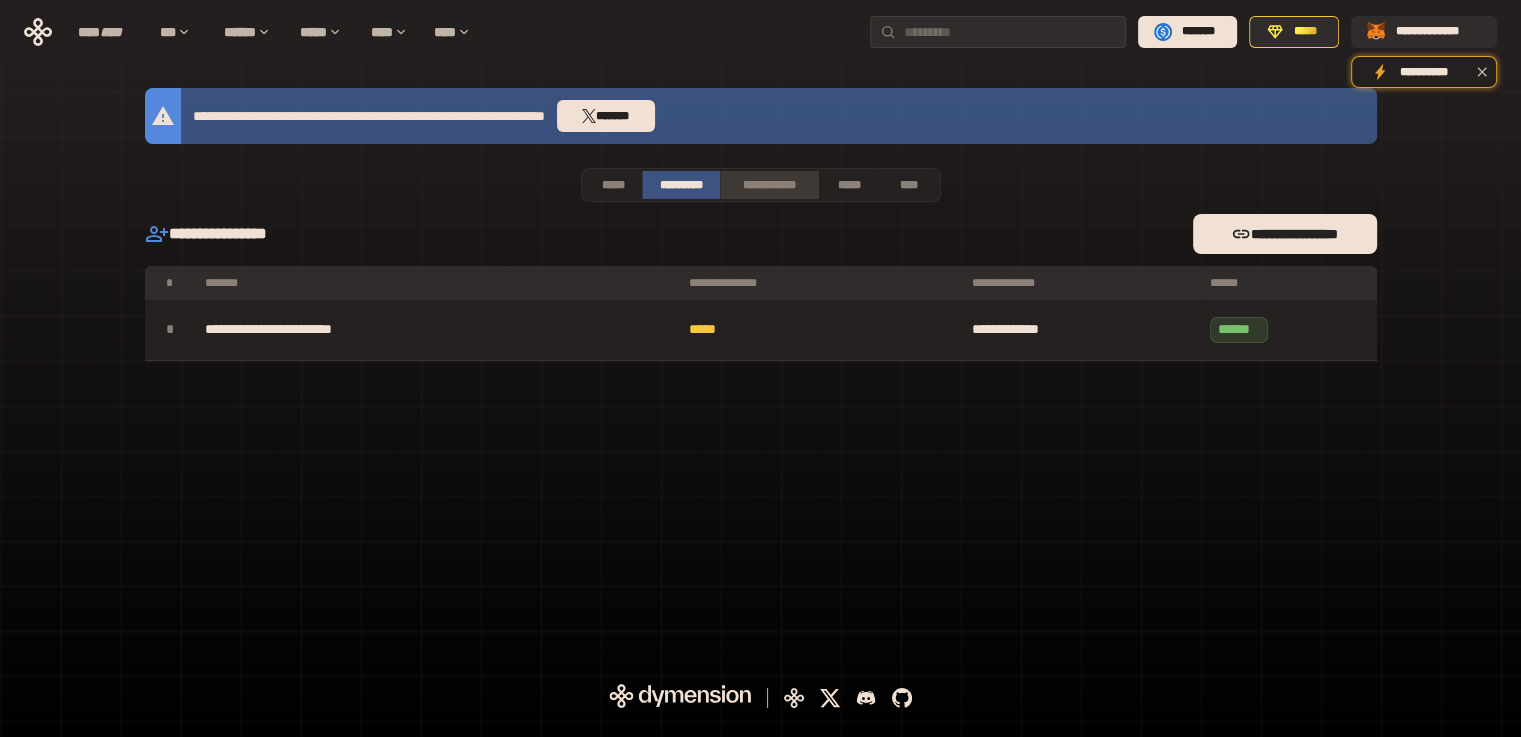 click on "**********" at bounding box center (769, 185) 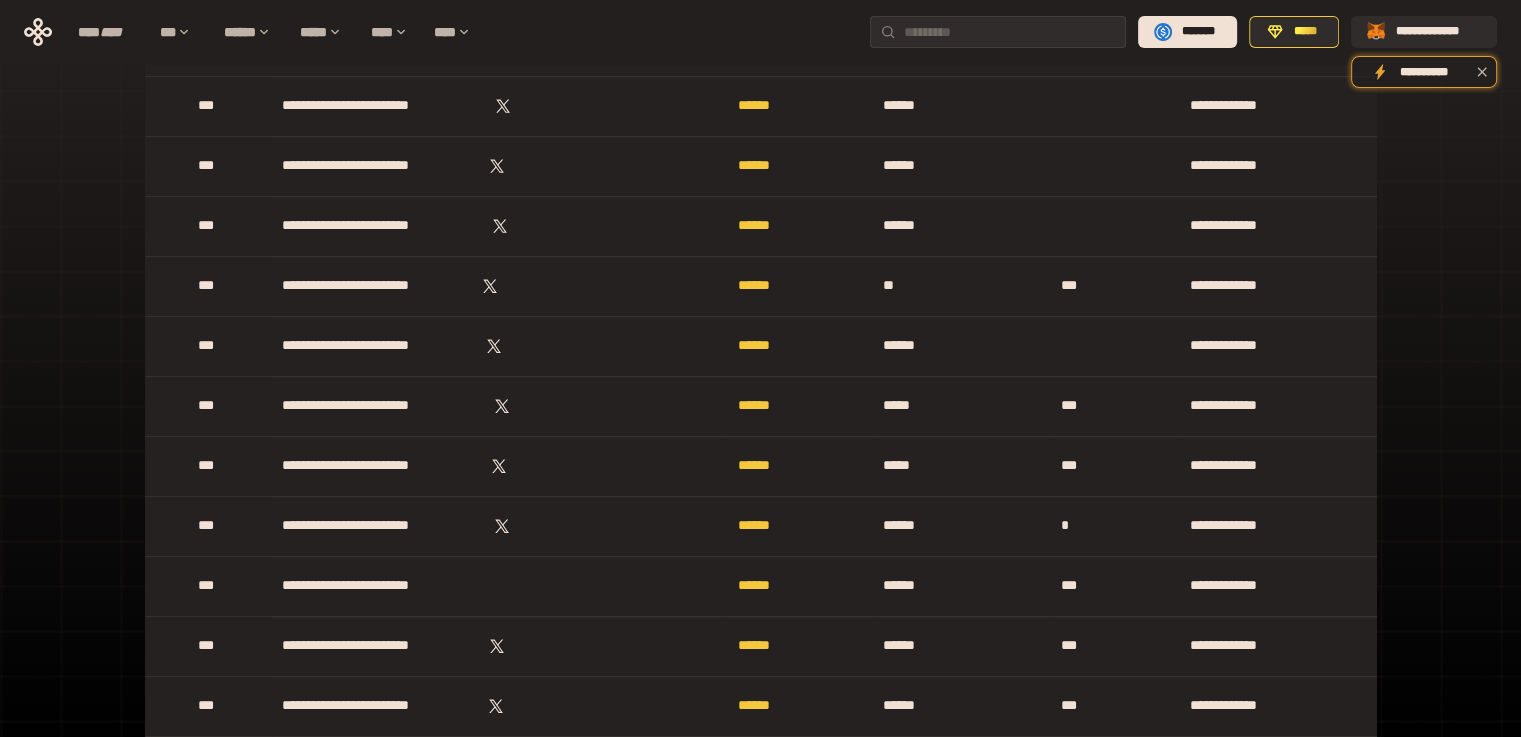 click on "******" at bounding box center (799, 586) 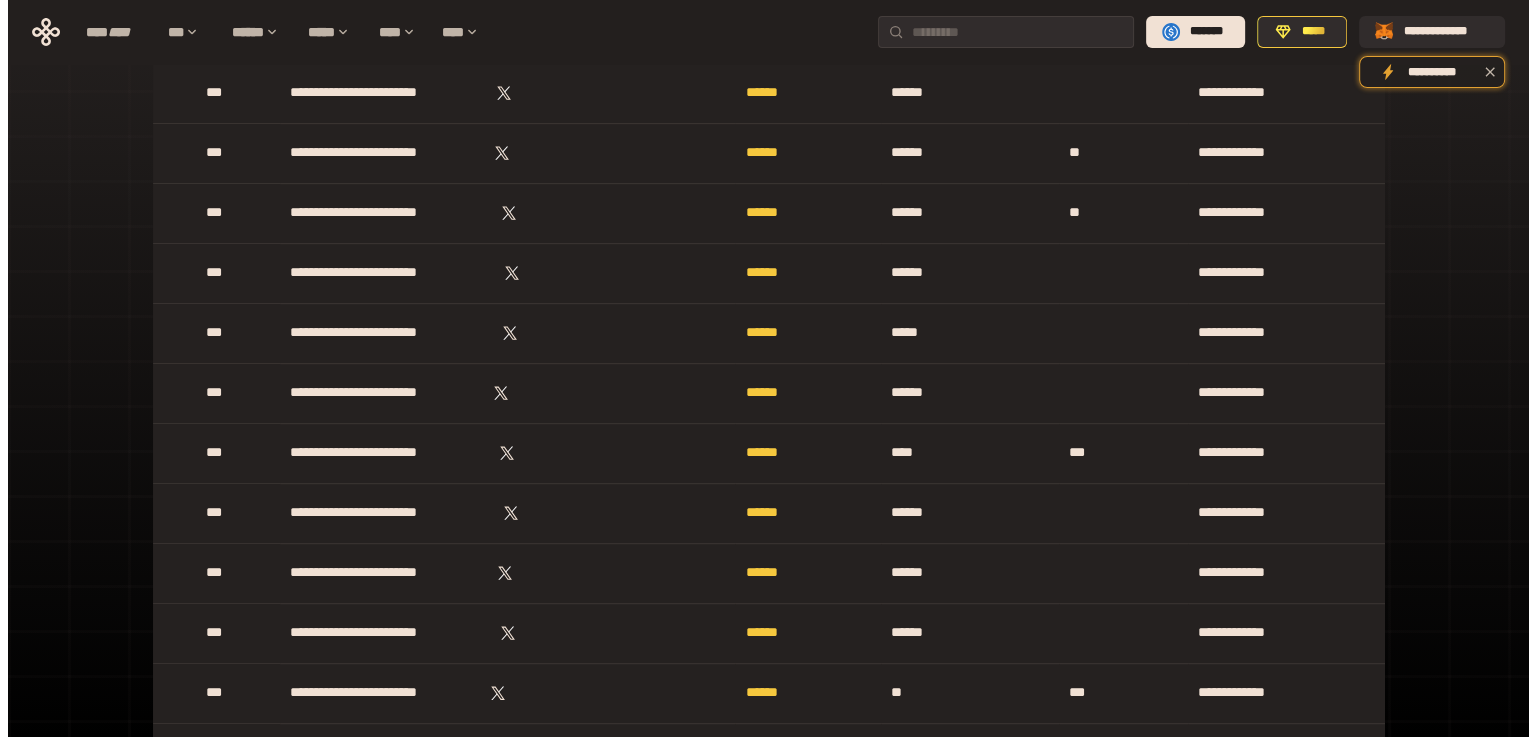 scroll, scrollTop: 0, scrollLeft: 0, axis: both 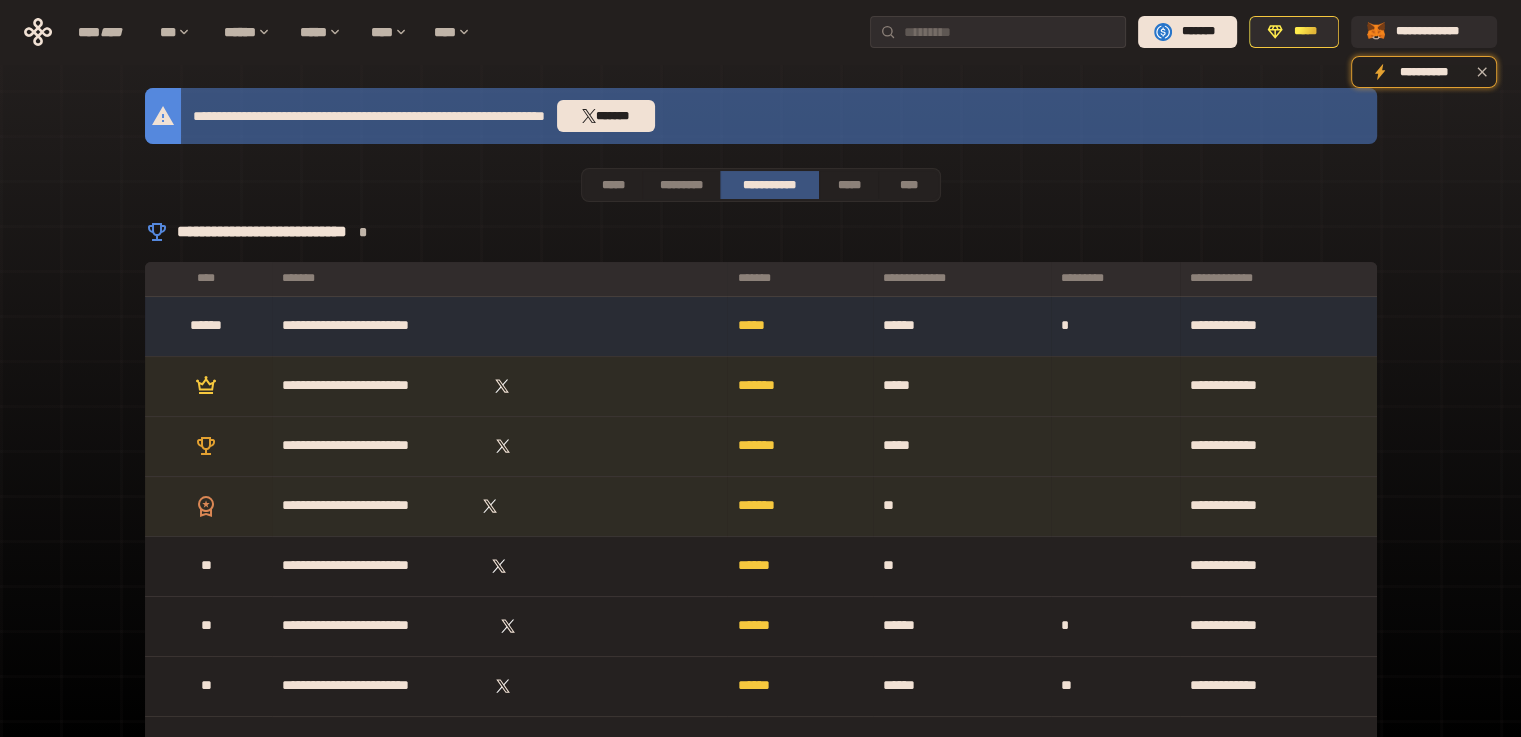 click on "**********" at bounding box center [769, 185] 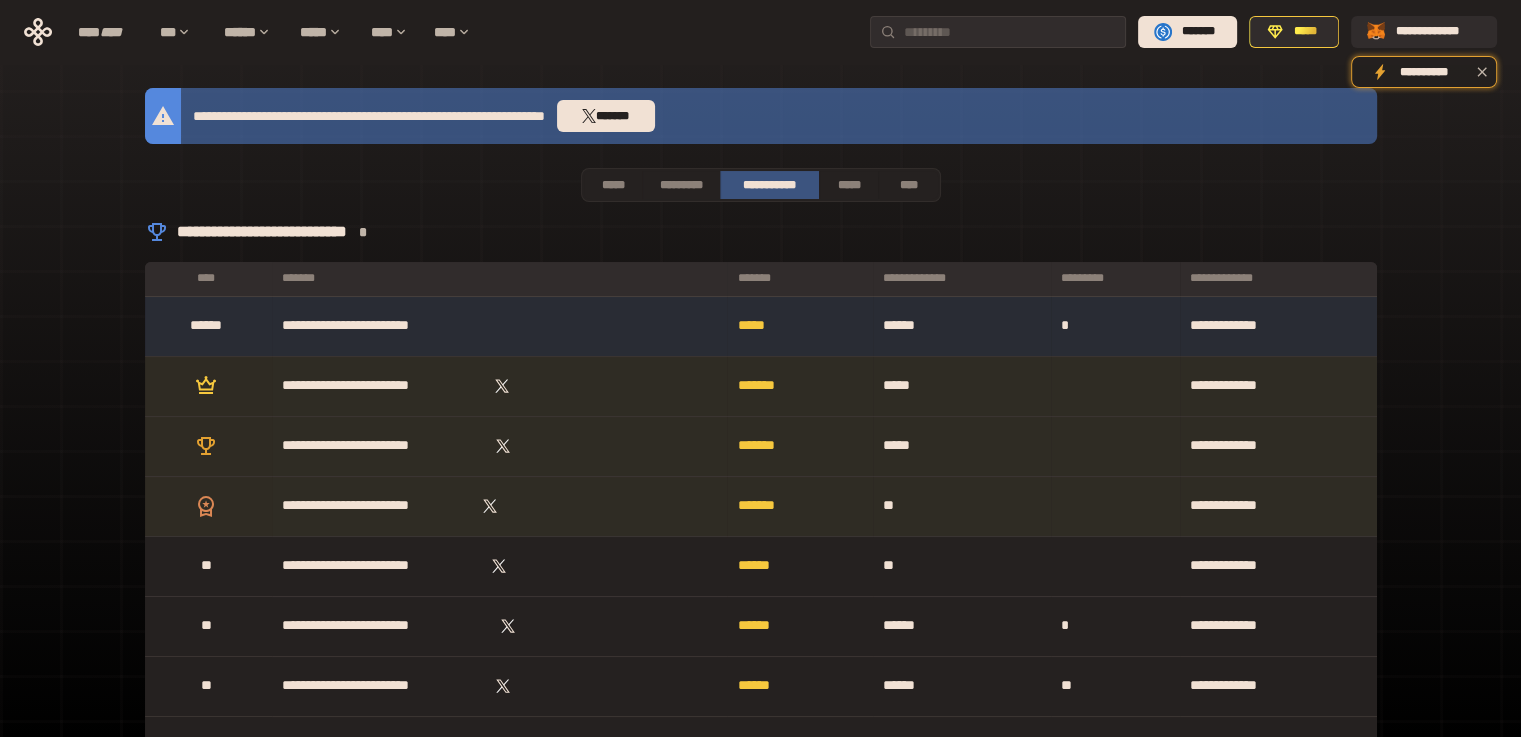 click on "**********" at bounding box center [761, 185] 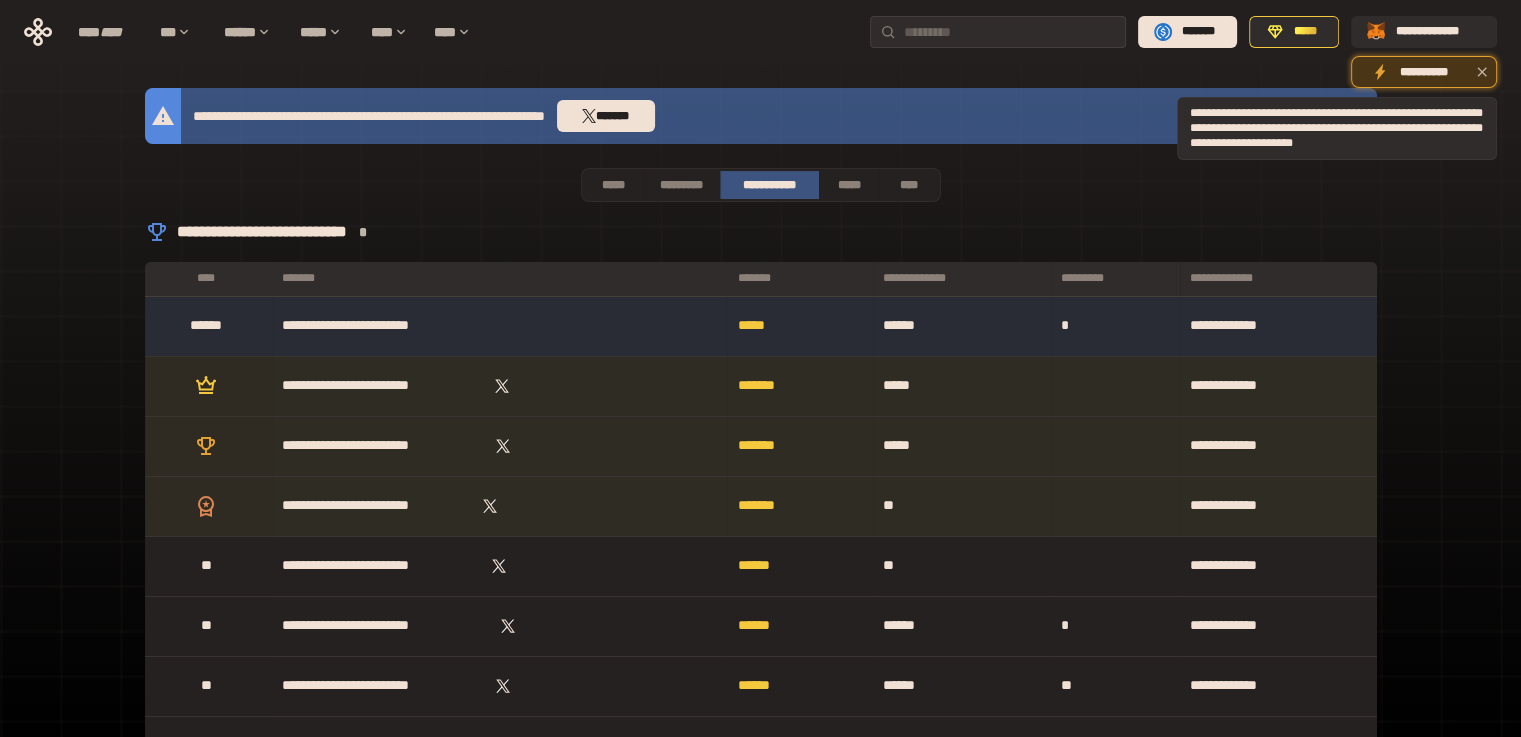 click 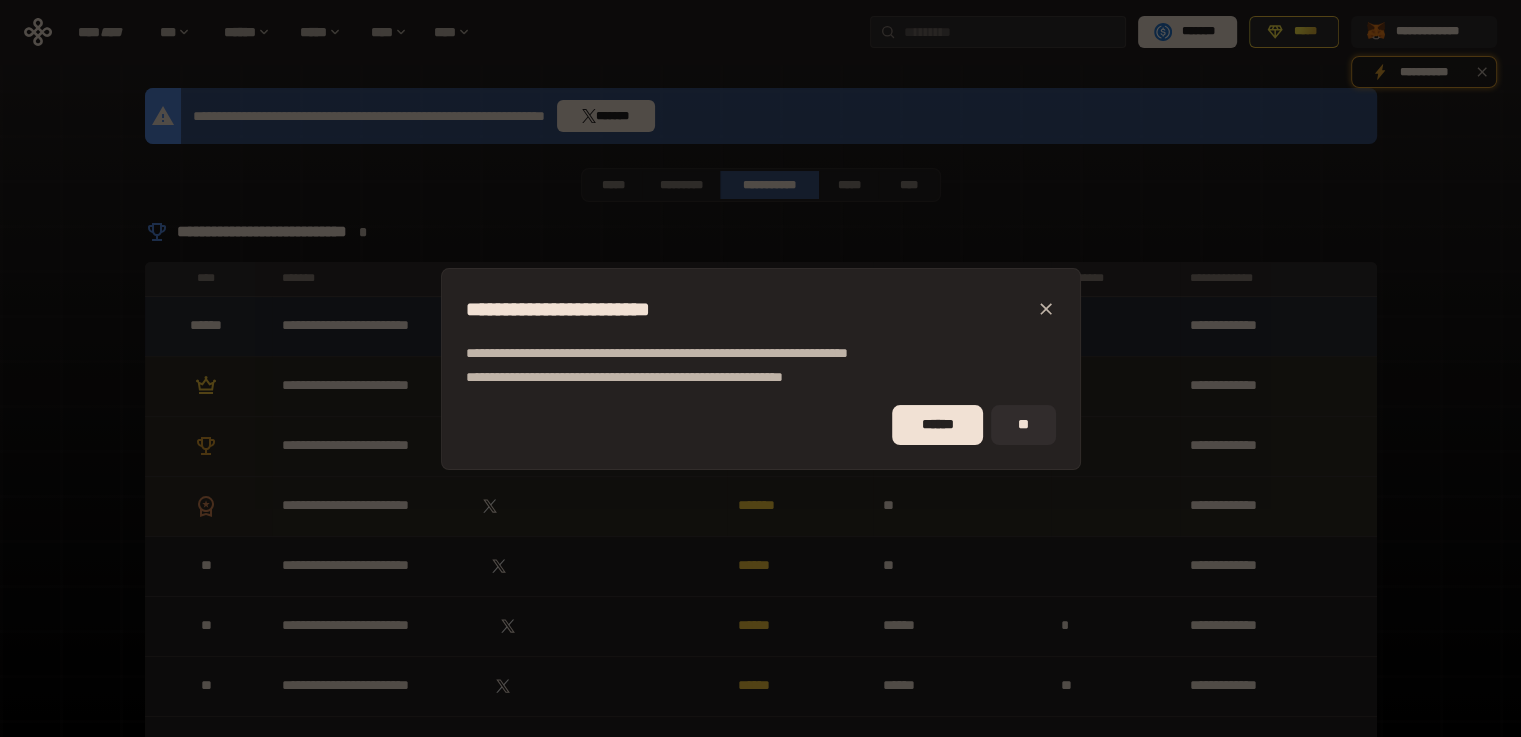 click 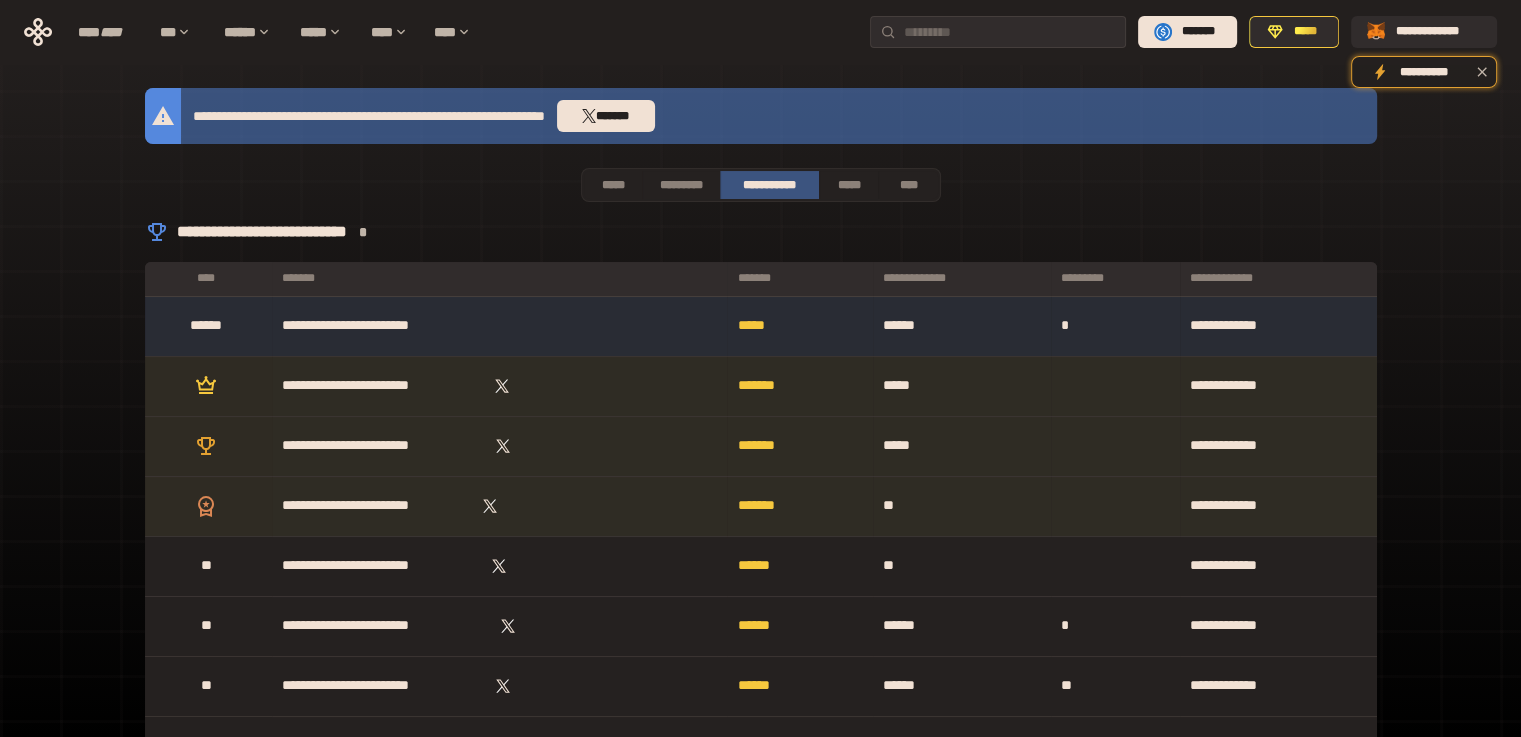 drag, startPoint x: 873, startPoint y: 118, endPoint x: 855, endPoint y: 108, distance: 20.59126 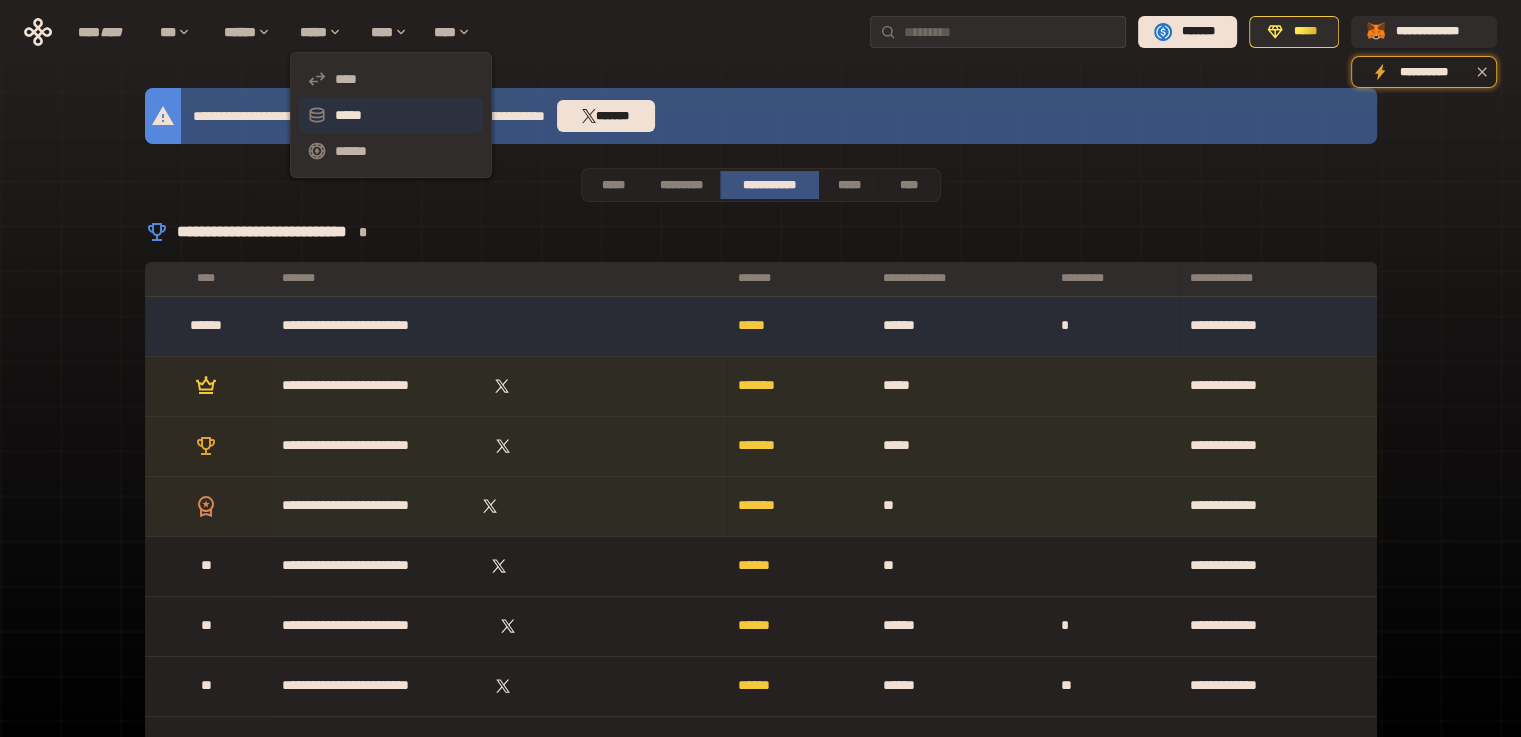 click on "*****" at bounding box center (391, 115) 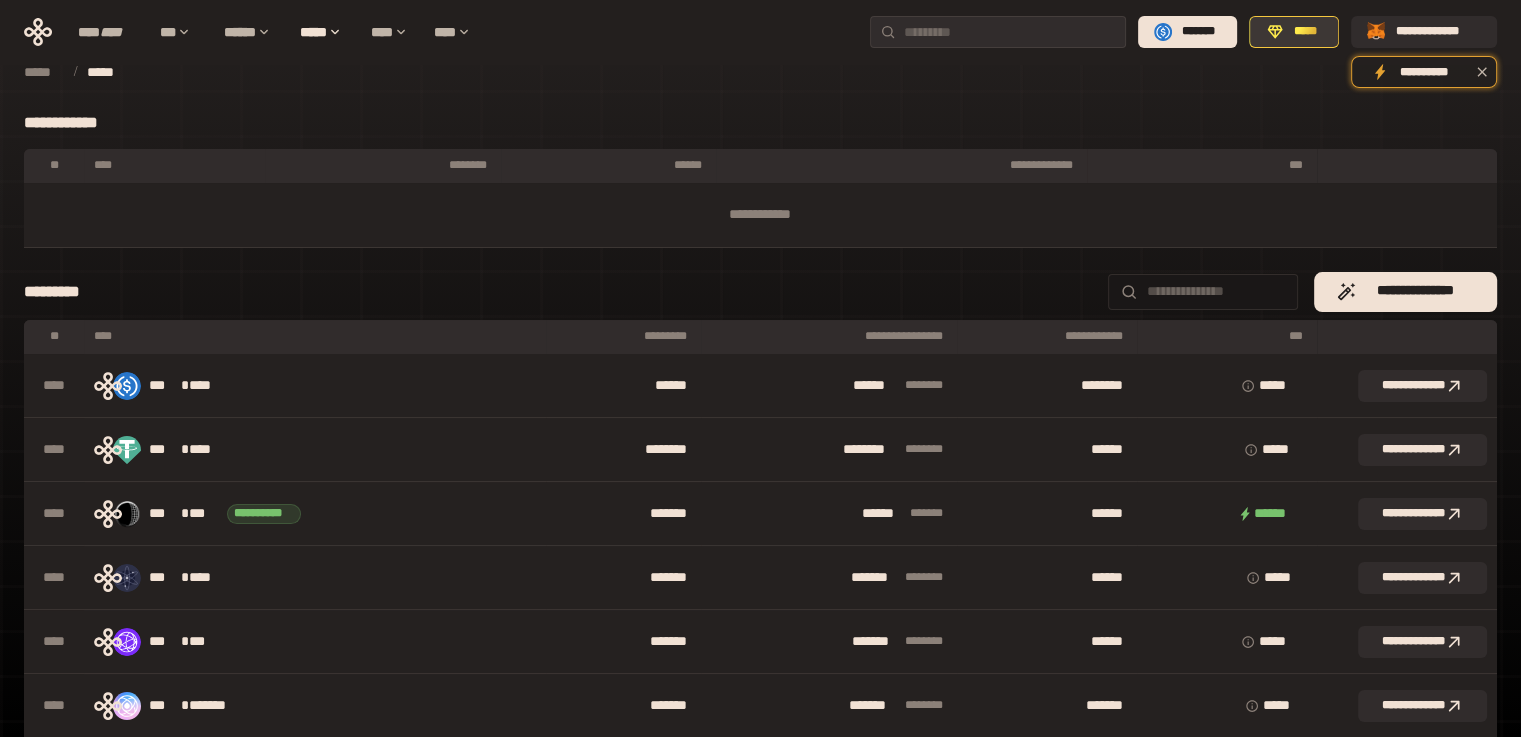 click on "*****" at bounding box center [1294, 32] 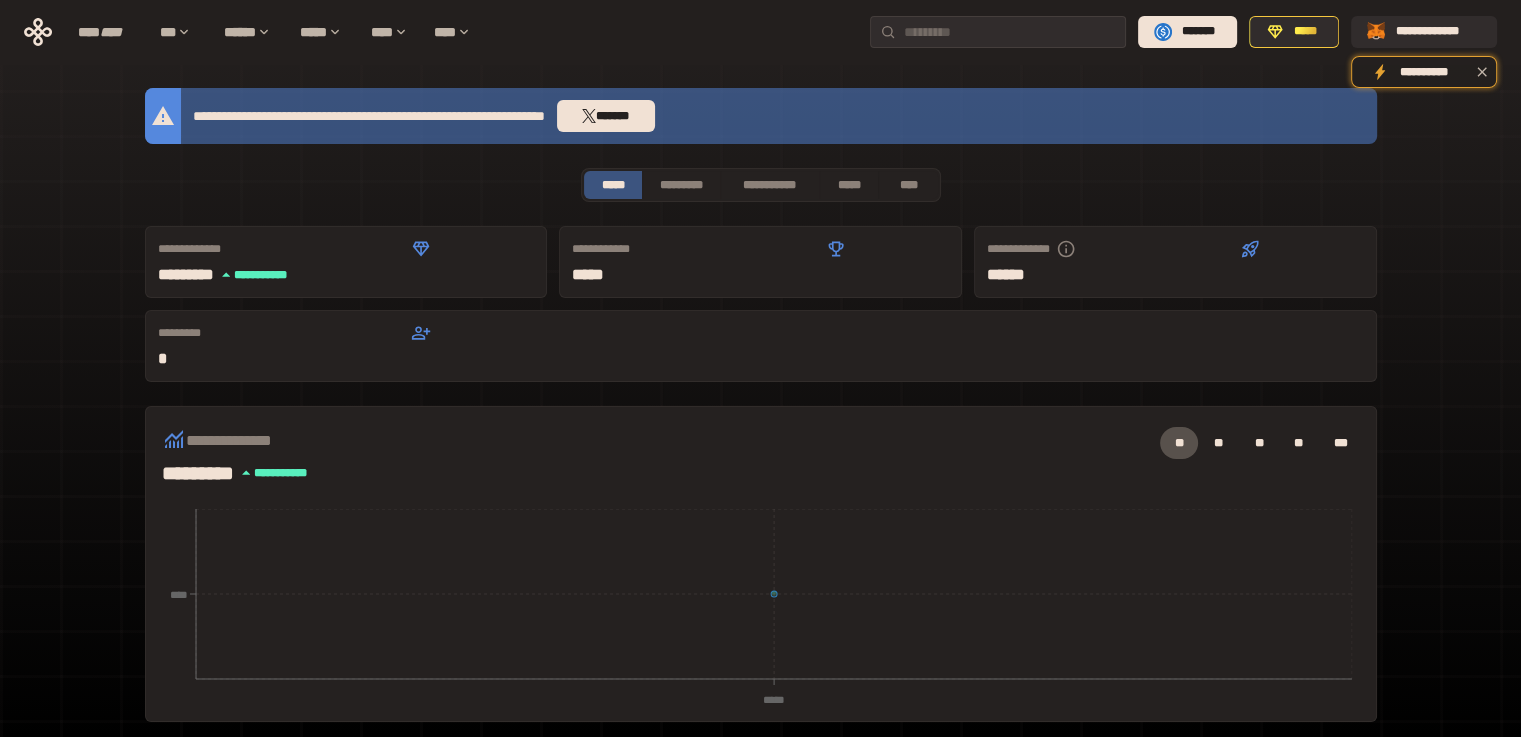 click on "**********" at bounding box center (761, 185) 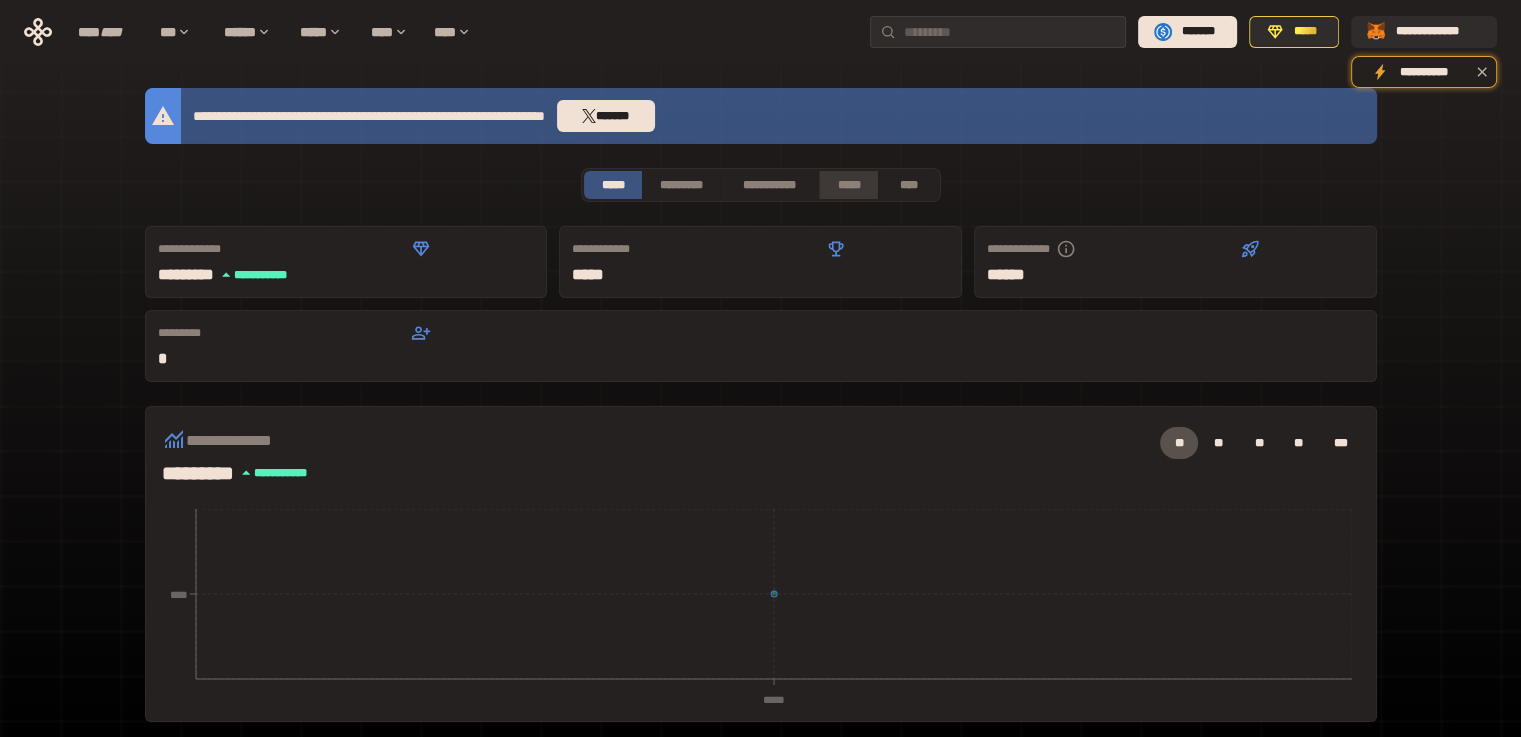 click on "*****" at bounding box center [849, 185] 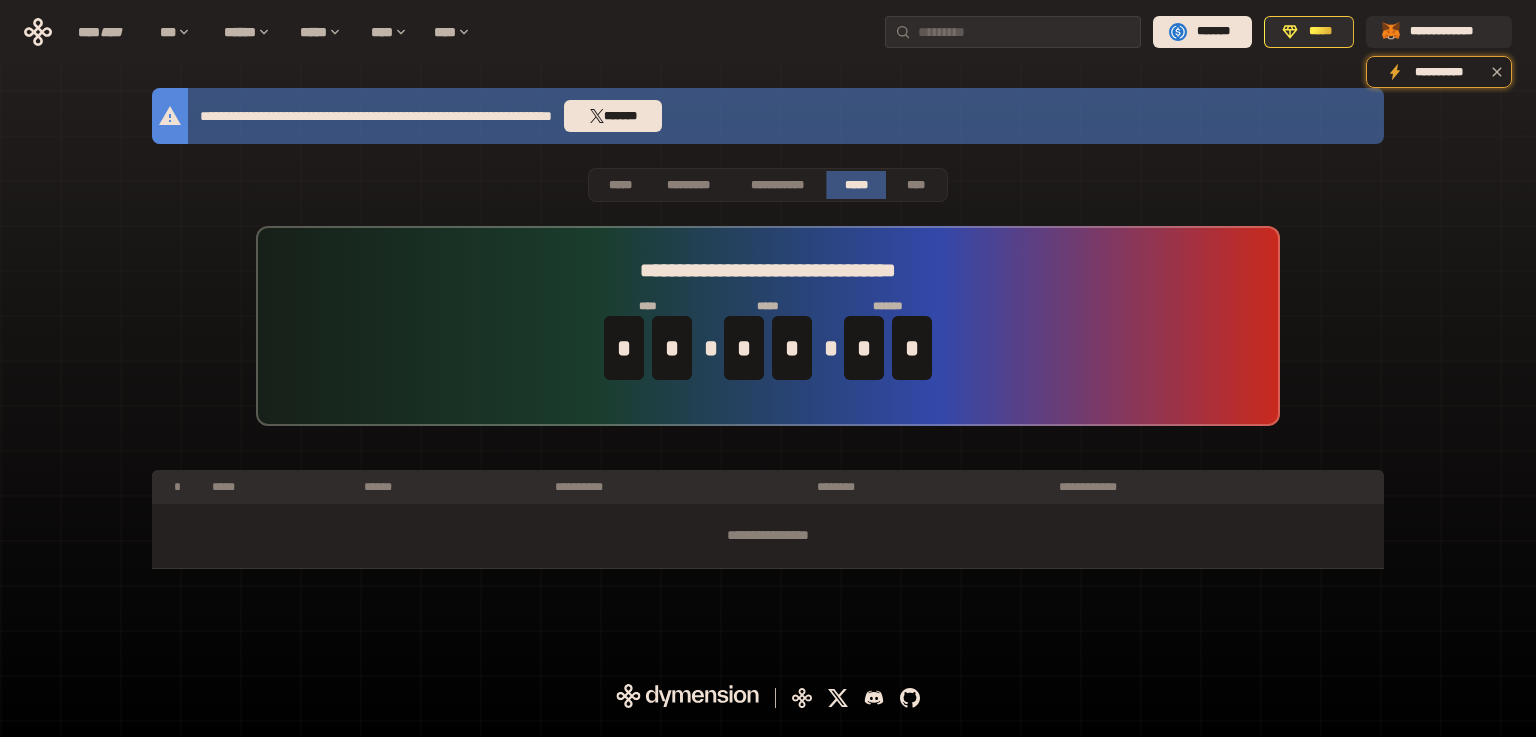 click on "**********" at bounding box center (768, 338) 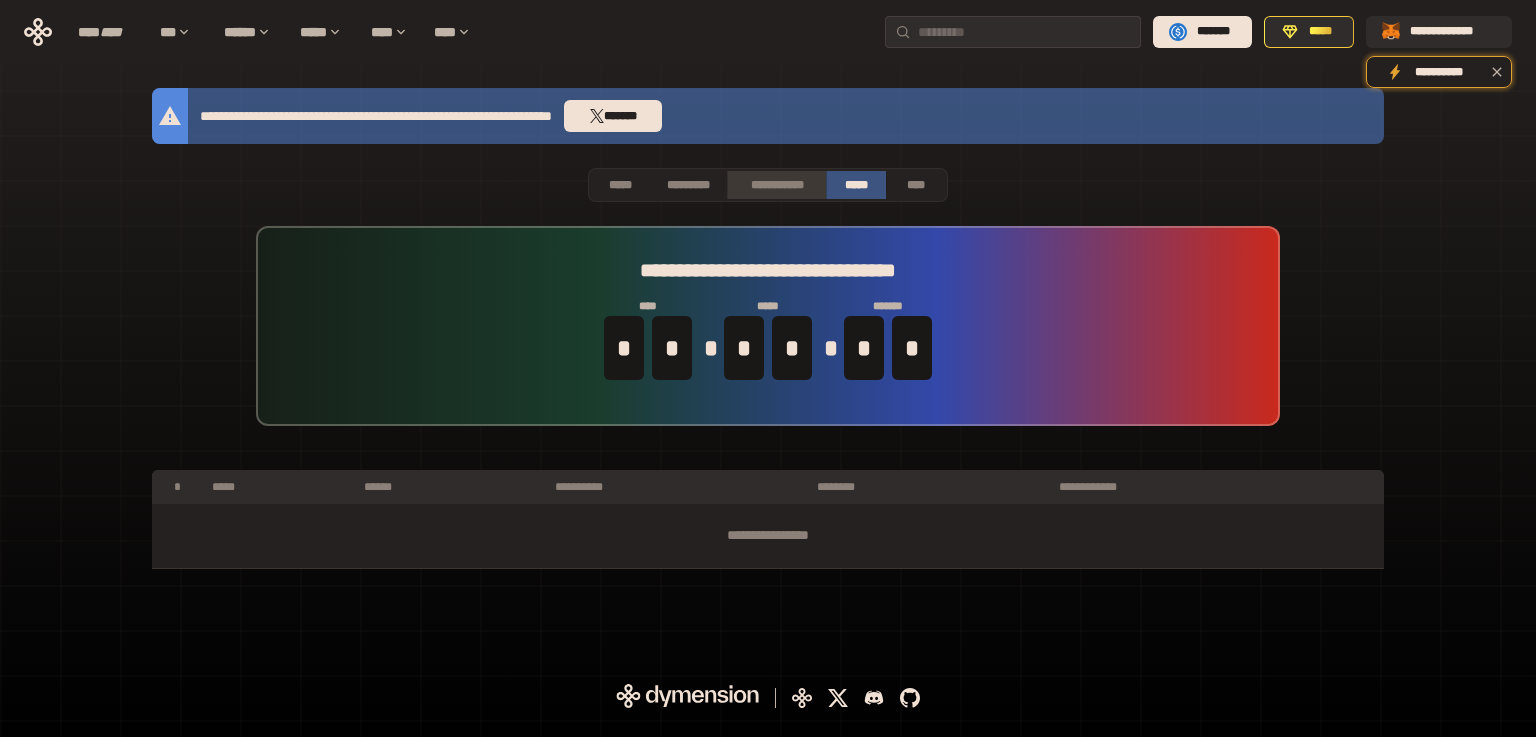 click on "**********" at bounding box center (776, 185) 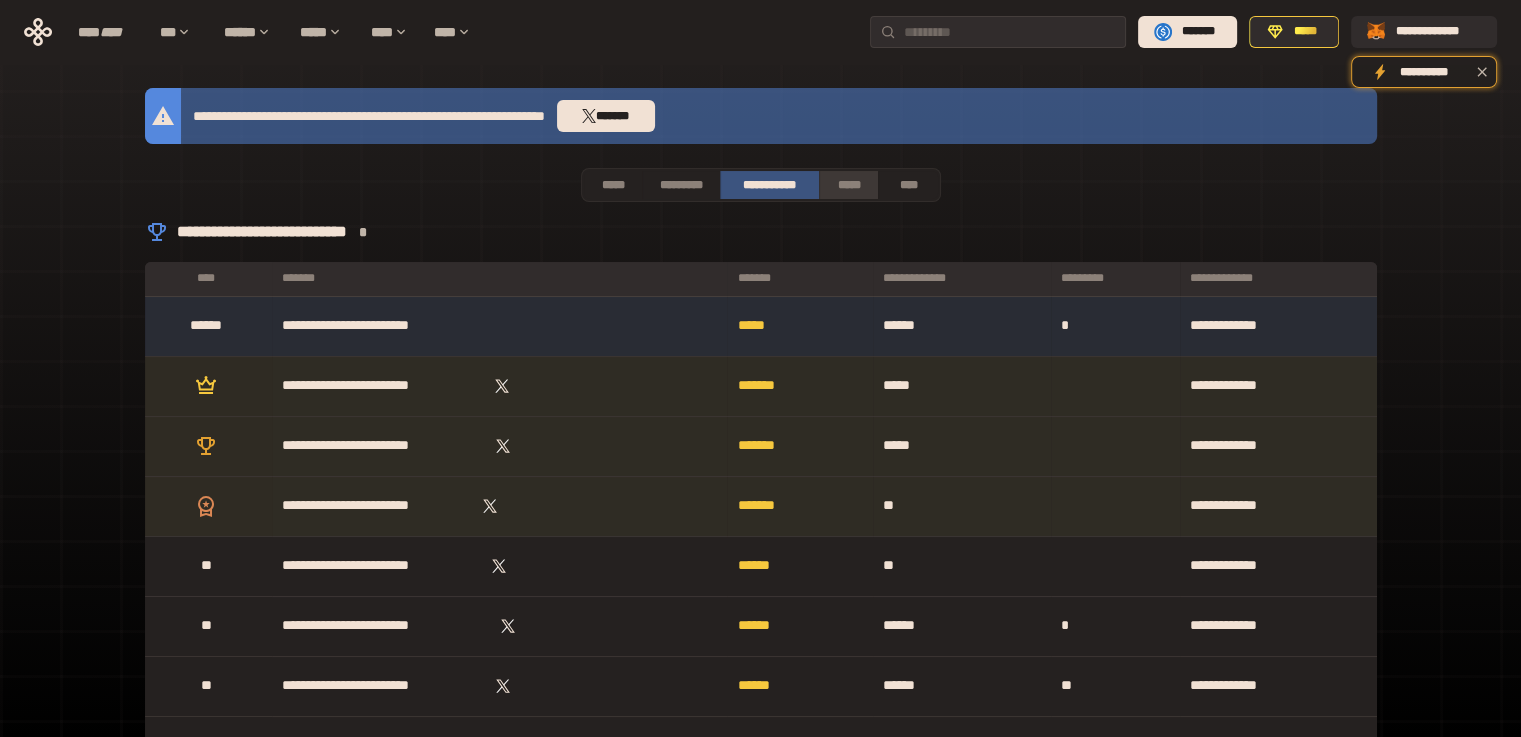 click on "*****" at bounding box center (849, 185) 